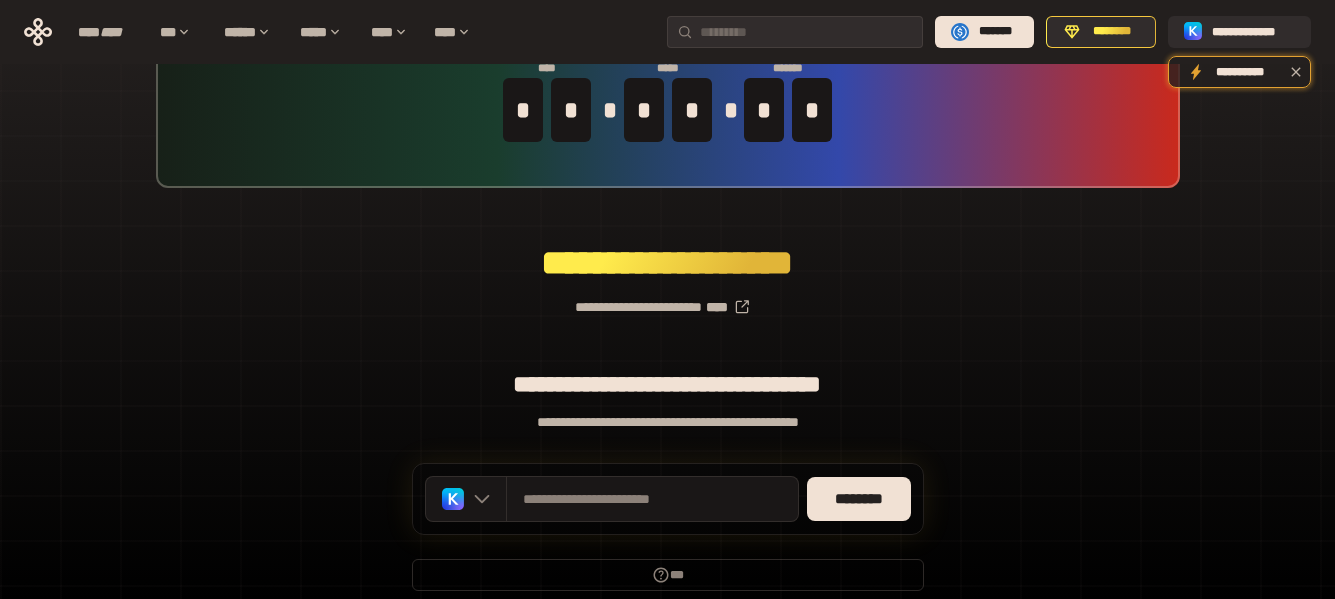 scroll, scrollTop: 184, scrollLeft: 0, axis: vertical 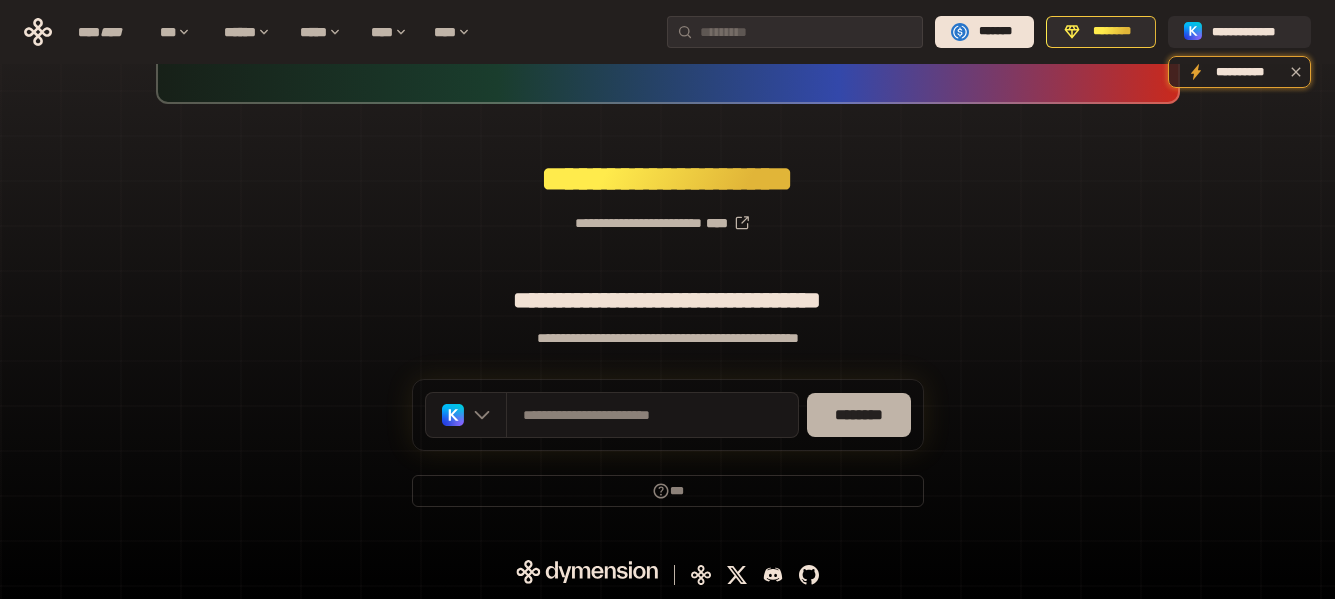 click on "**********" at bounding box center (620, 415) 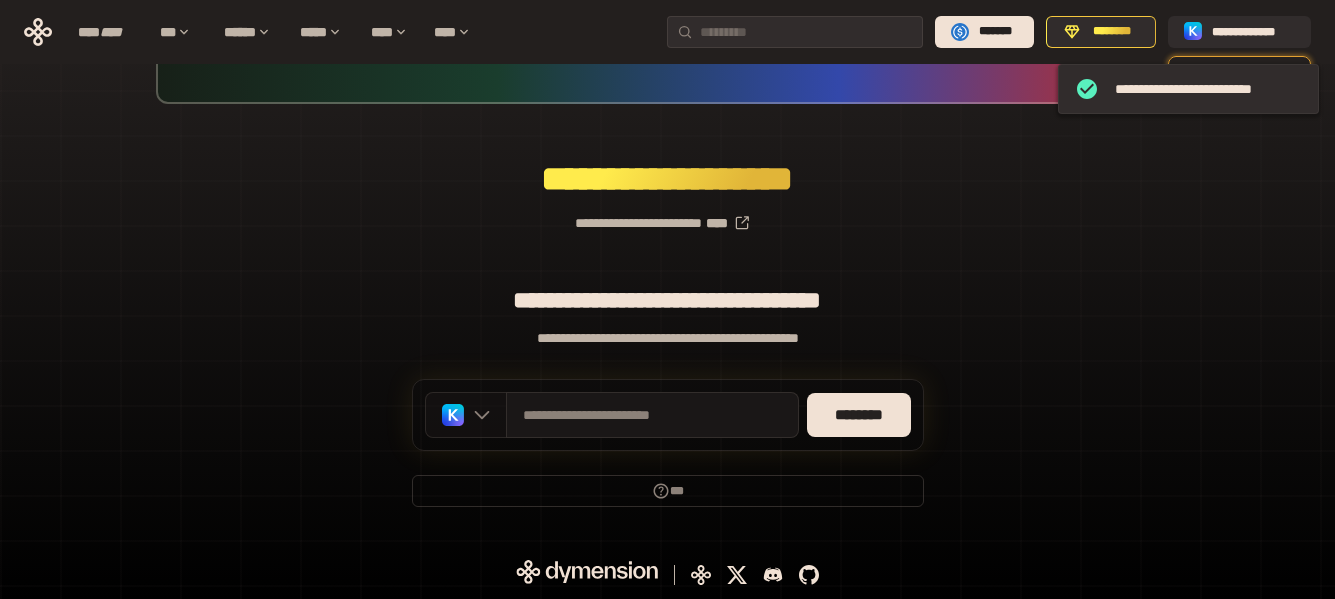 click 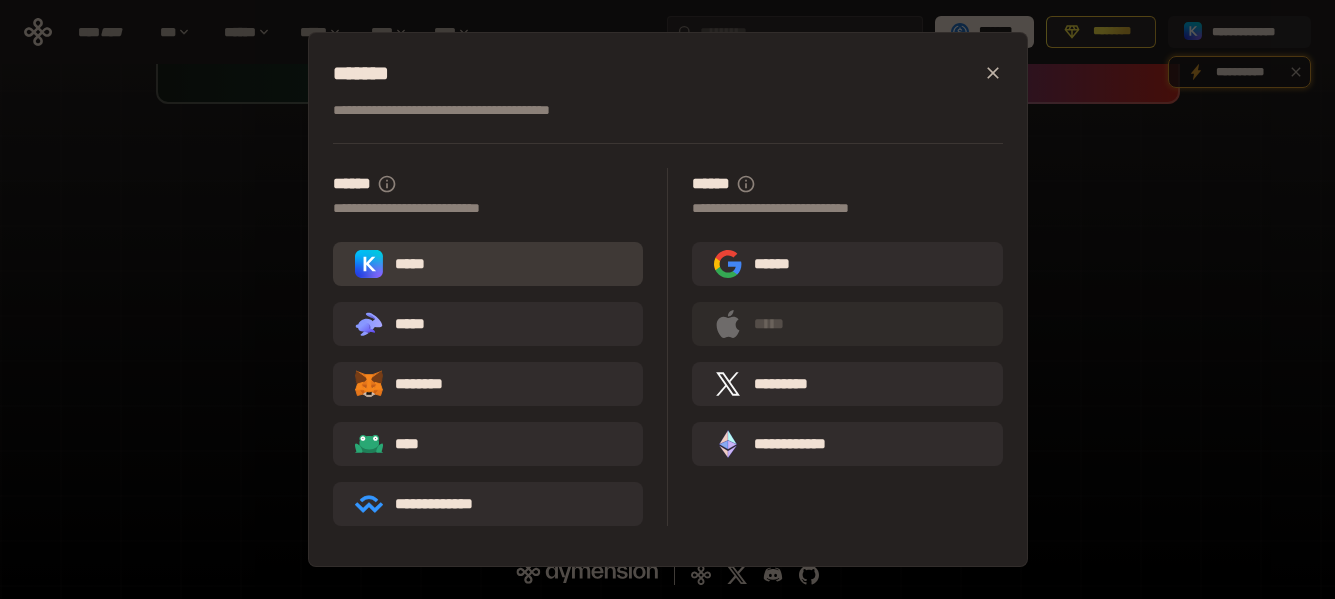 click on "*****" at bounding box center (488, 264) 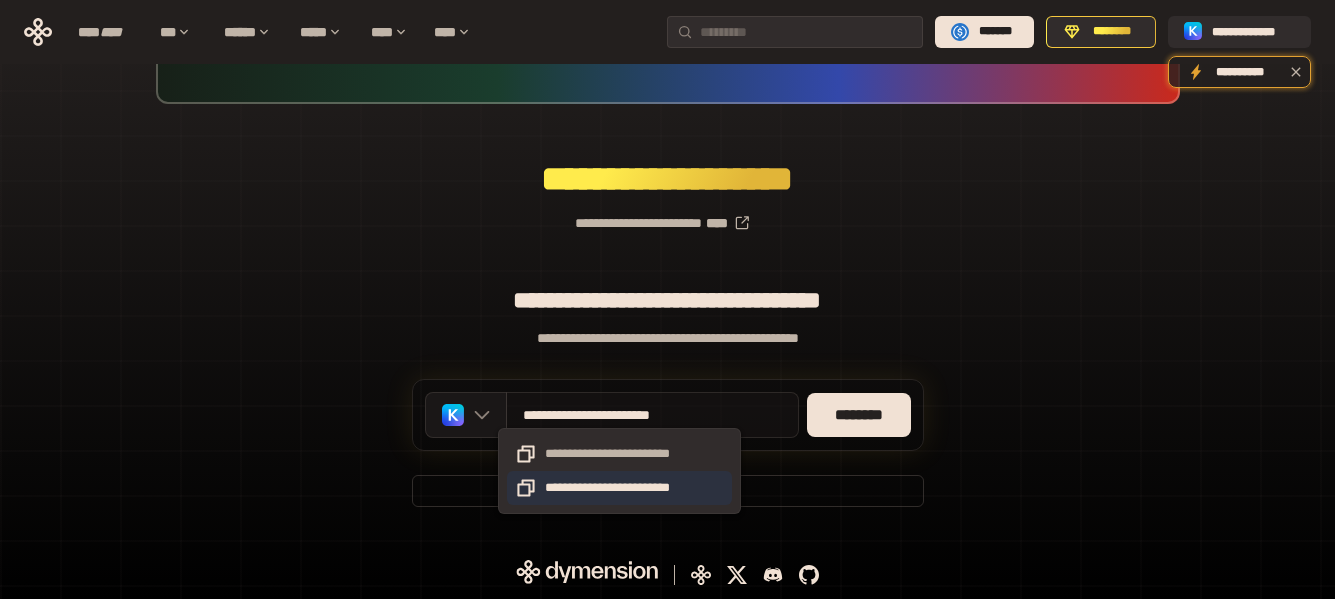 click on "**********" at bounding box center [619, 488] 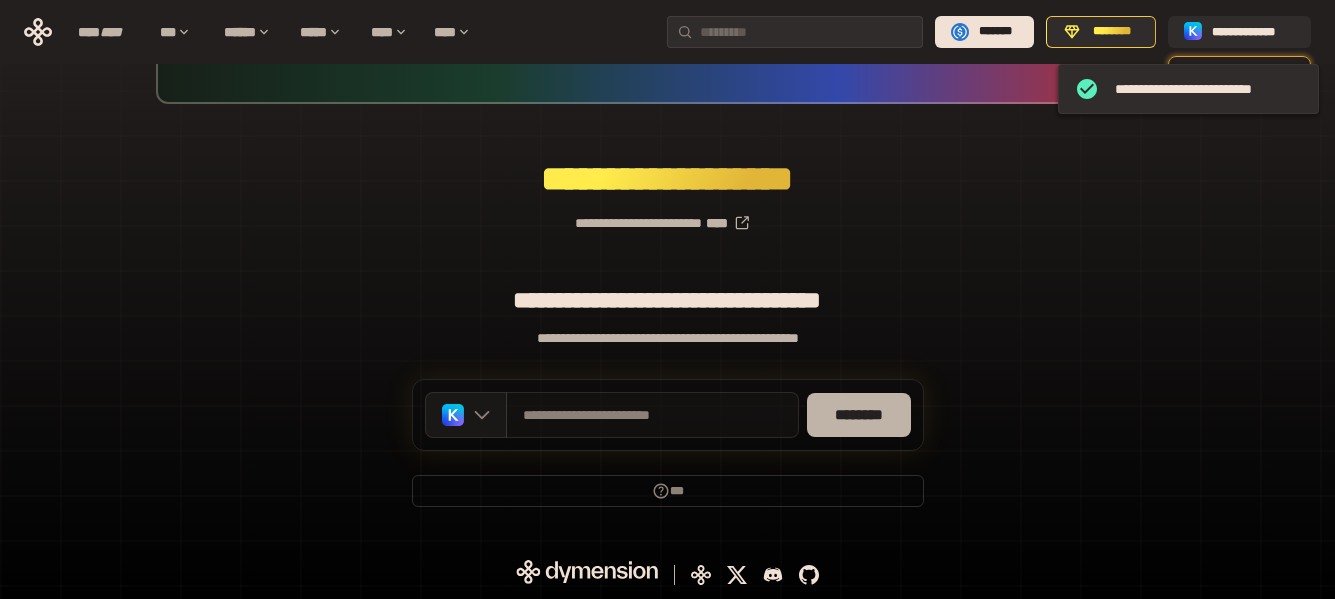click on "********" at bounding box center [859, 415] 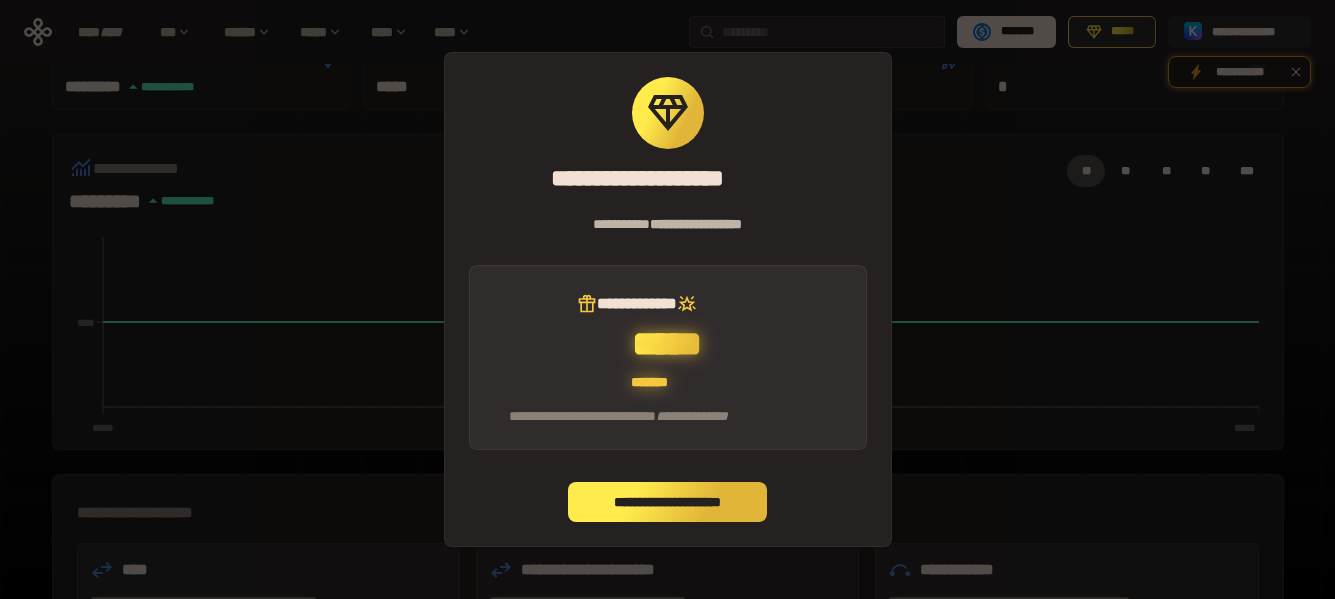 click on "**********" at bounding box center [668, 502] 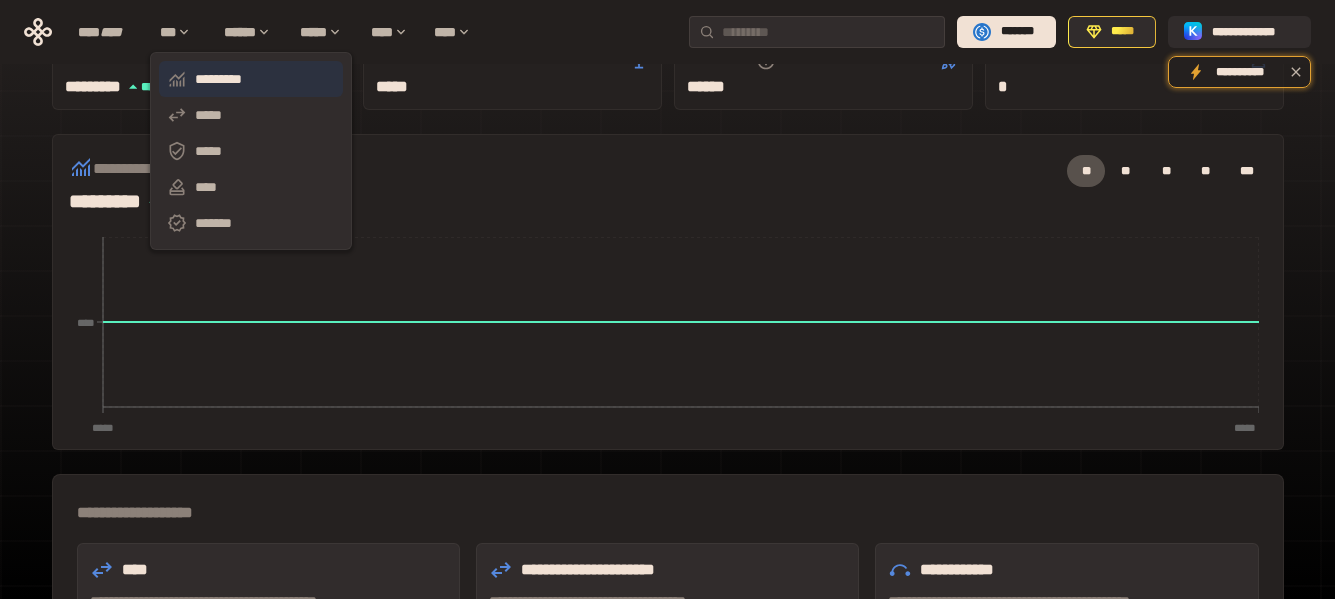 click on "*********" at bounding box center (251, 79) 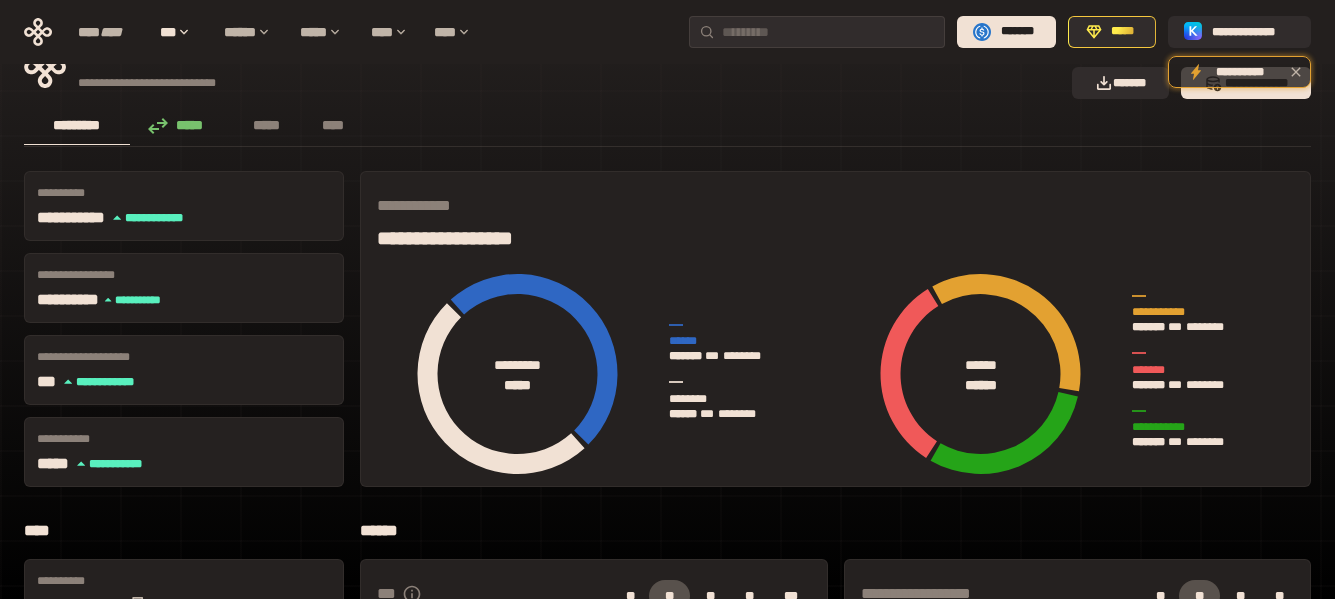 scroll, scrollTop: 0, scrollLeft: 0, axis: both 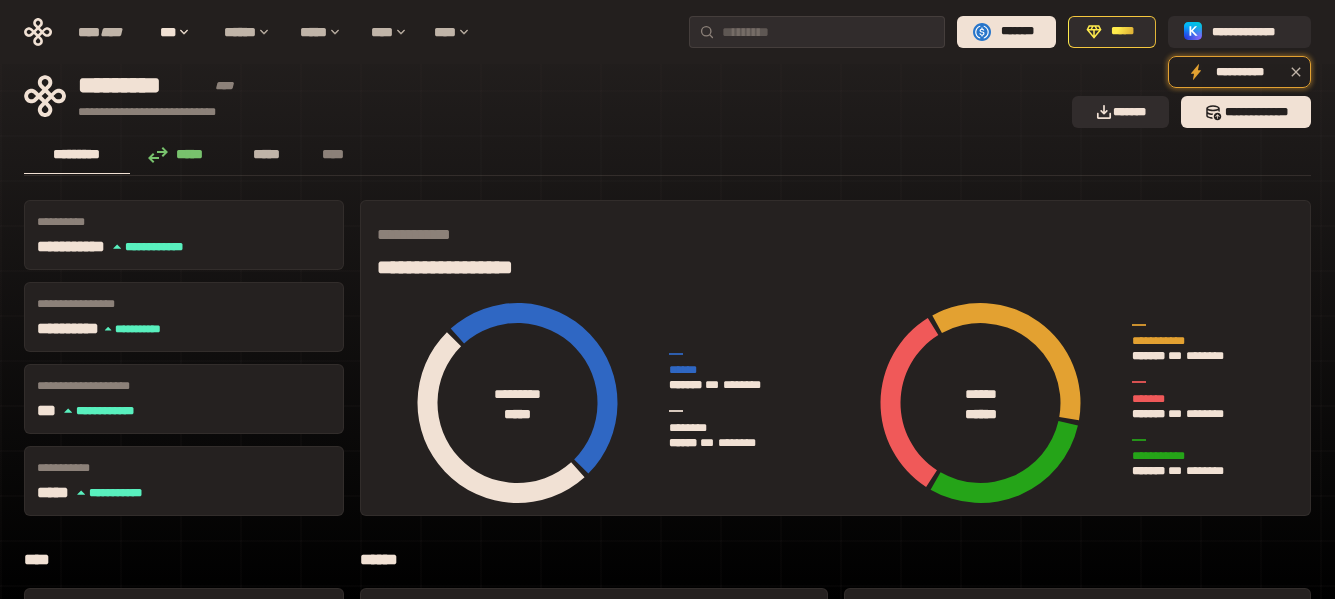 click on "*****" at bounding box center (267, 154) 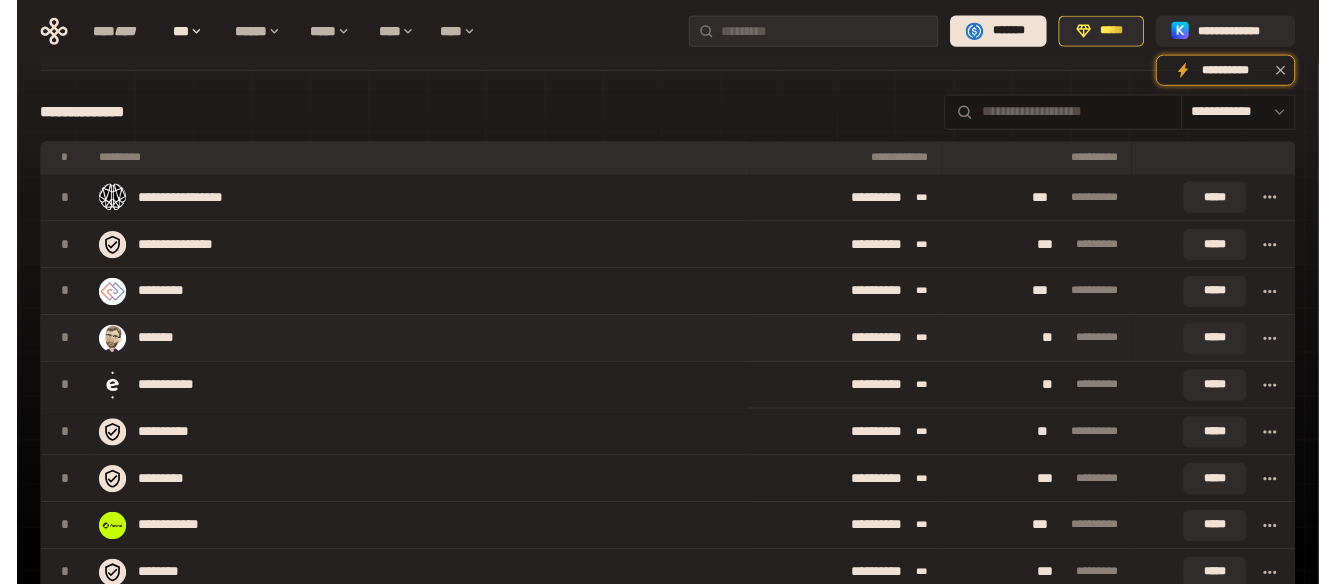 scroll, scrollTop: 0, scrollLeft: 0, axis: both 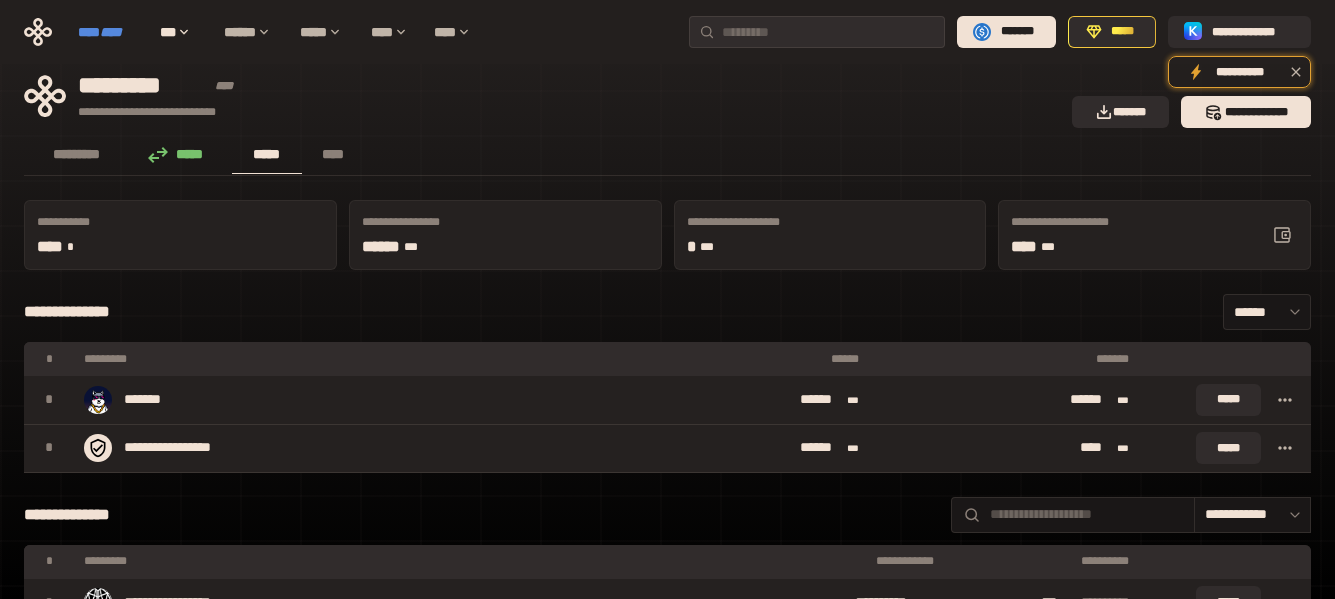 click on "****" at bounding box center [111, 32] 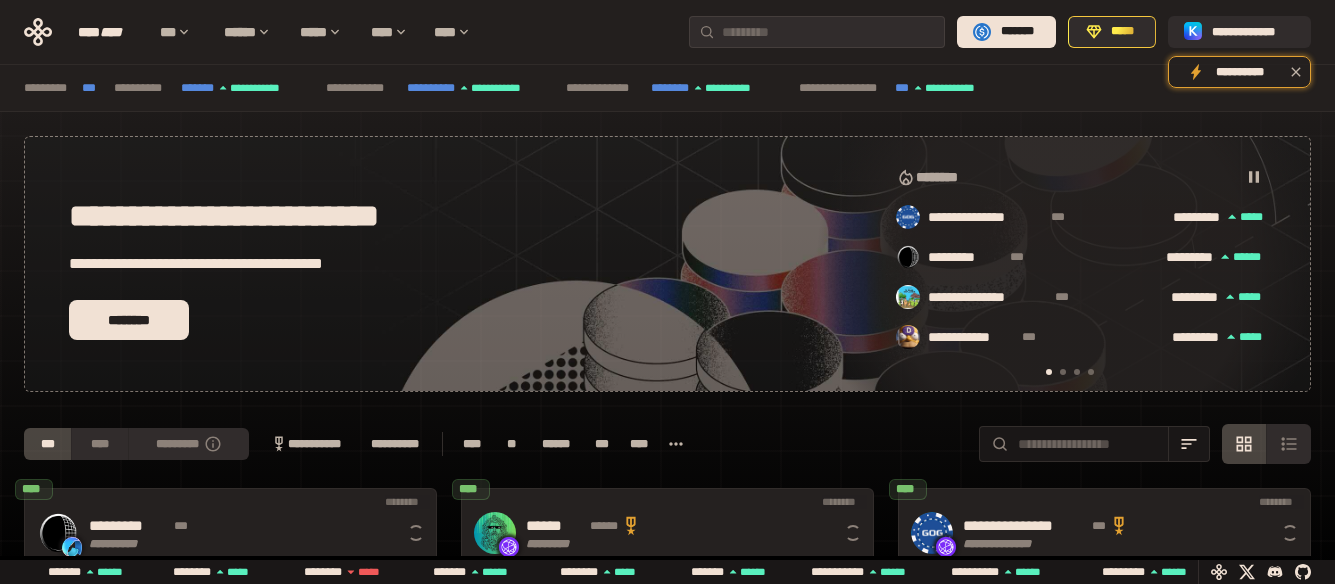 scroll, scrollTop: 0, scrollLeft: 16, axis: horizontal 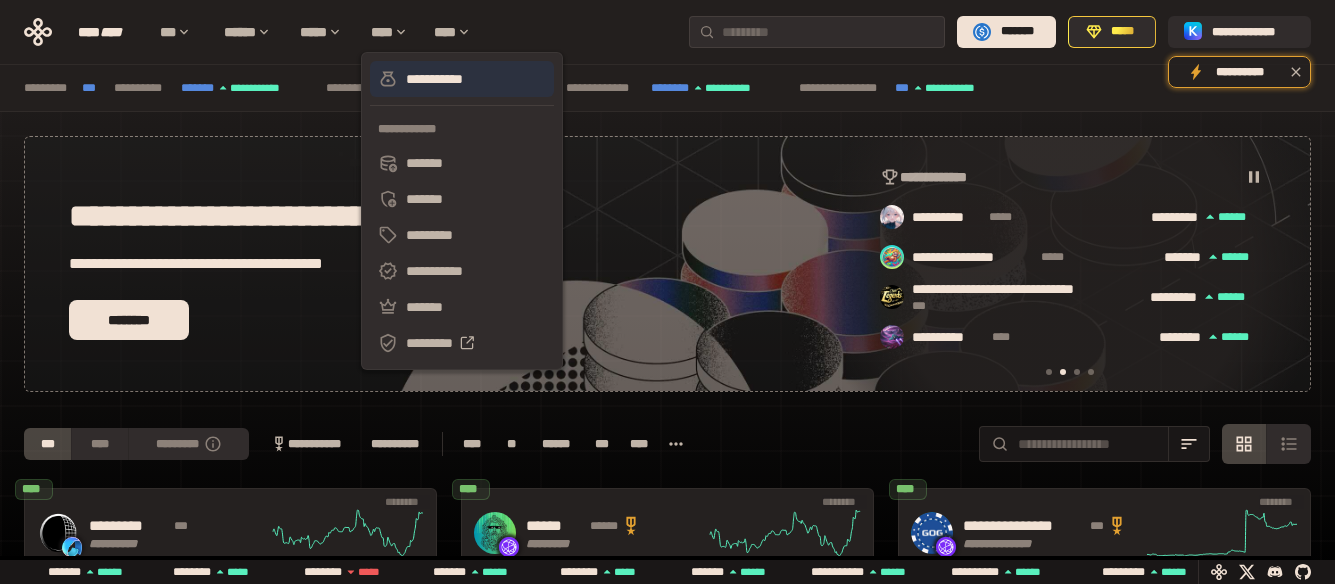 click on "**********" at bounding box center (462, 79) 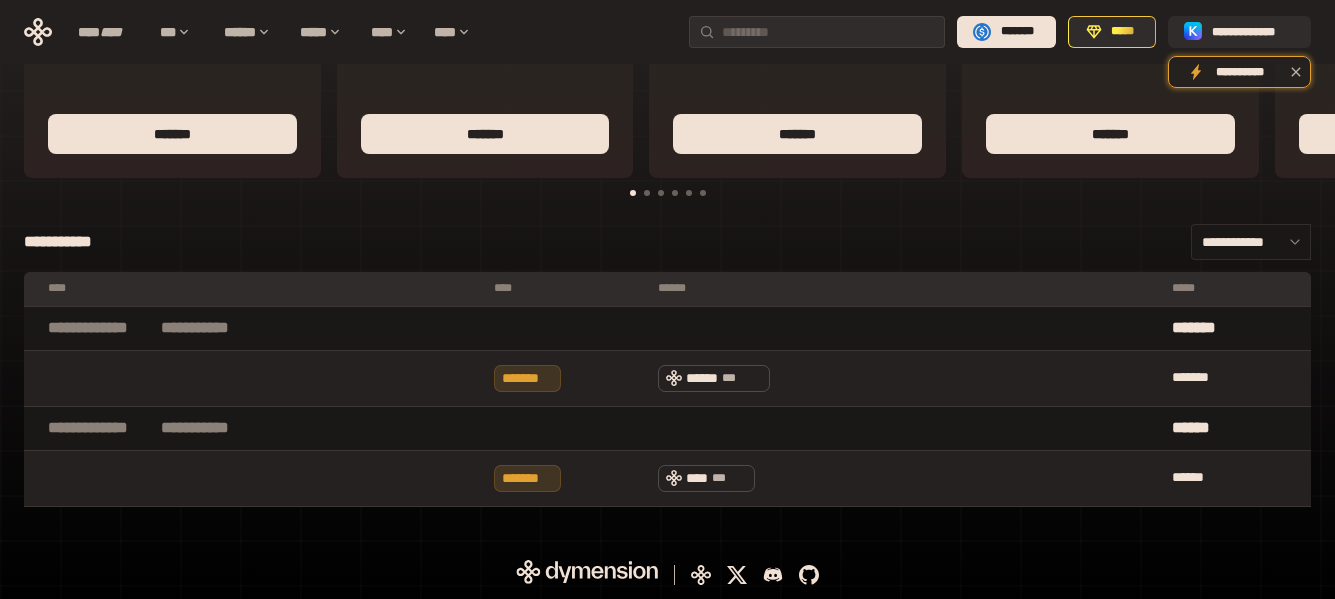 scroll, scrollTop: 0, scrollLeft: 0, axis: both 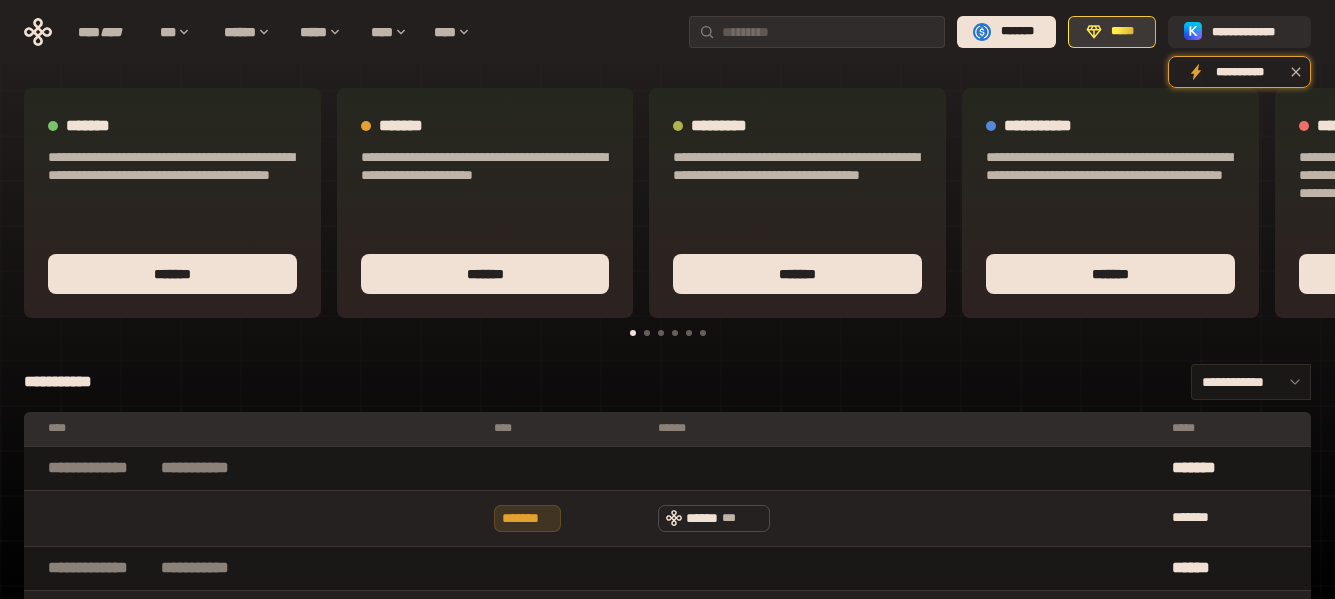 click 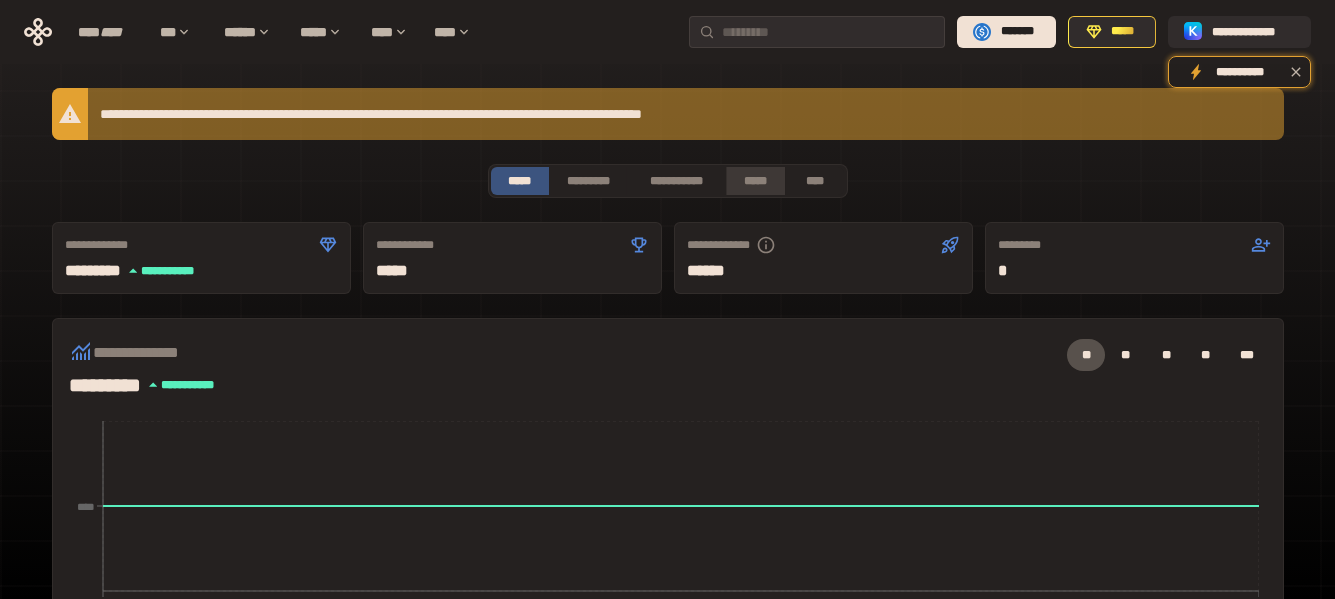 click on "*****" at bounding box center (755, 181) 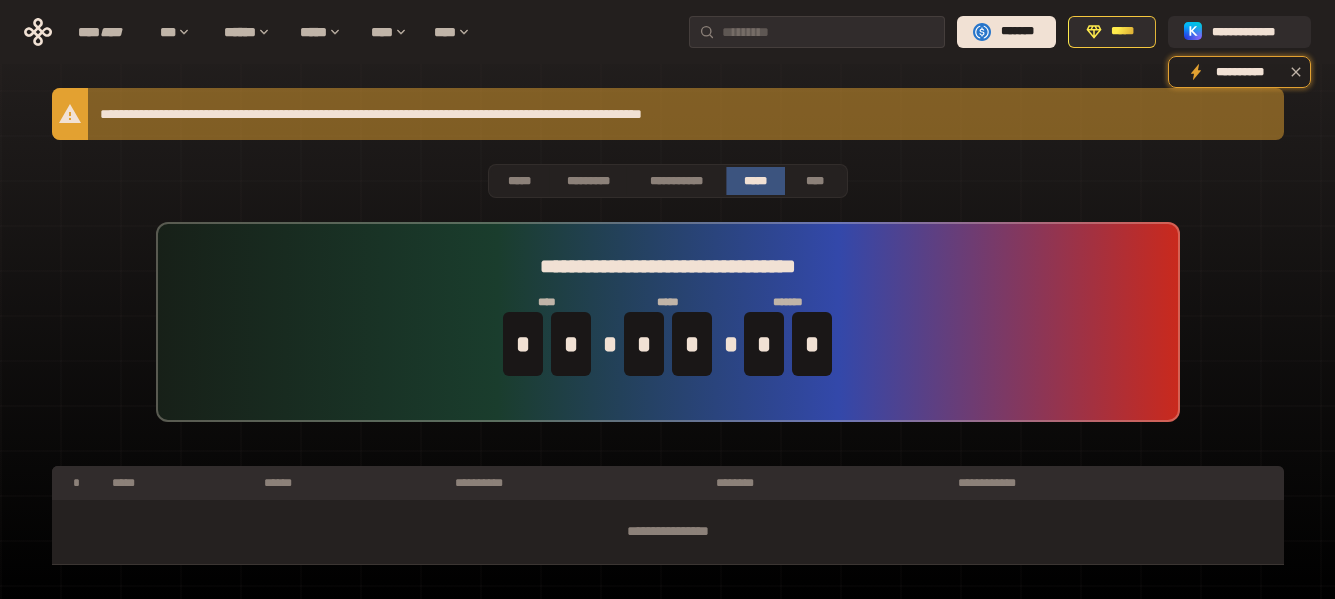 scroll, scrollTop: 58, scrollLeft: 0, axis: vertical 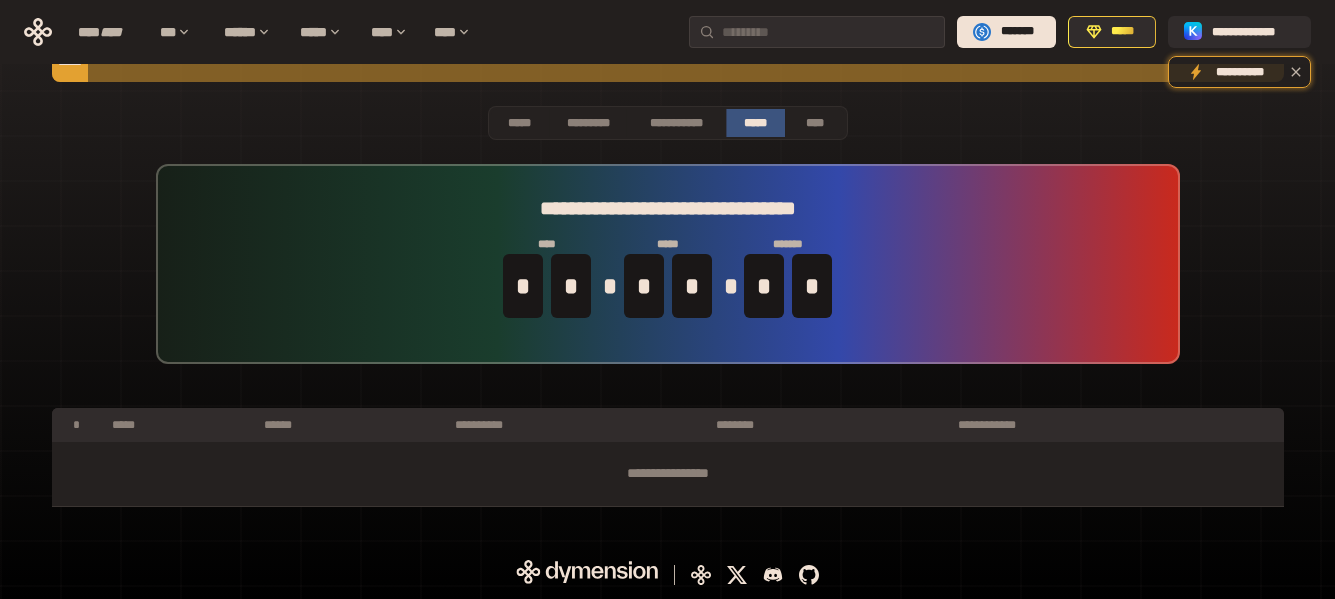 click on "**********" at bounding box center [668, 264] 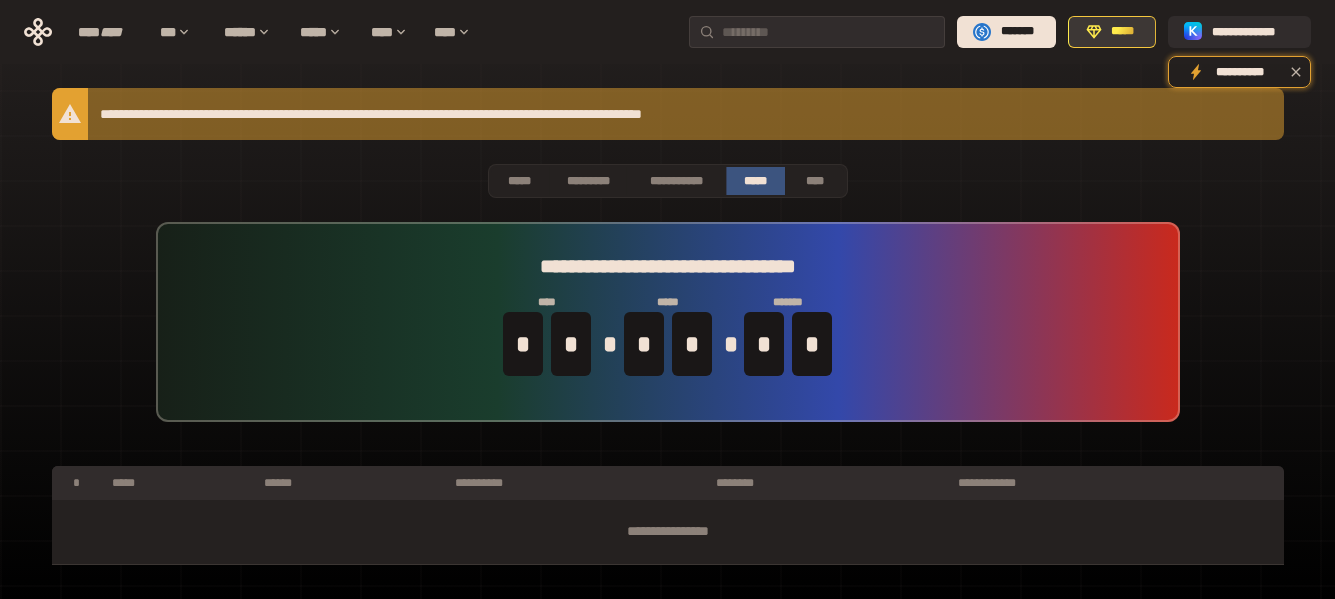 click on "*****" at bounding box center (1123, 32) 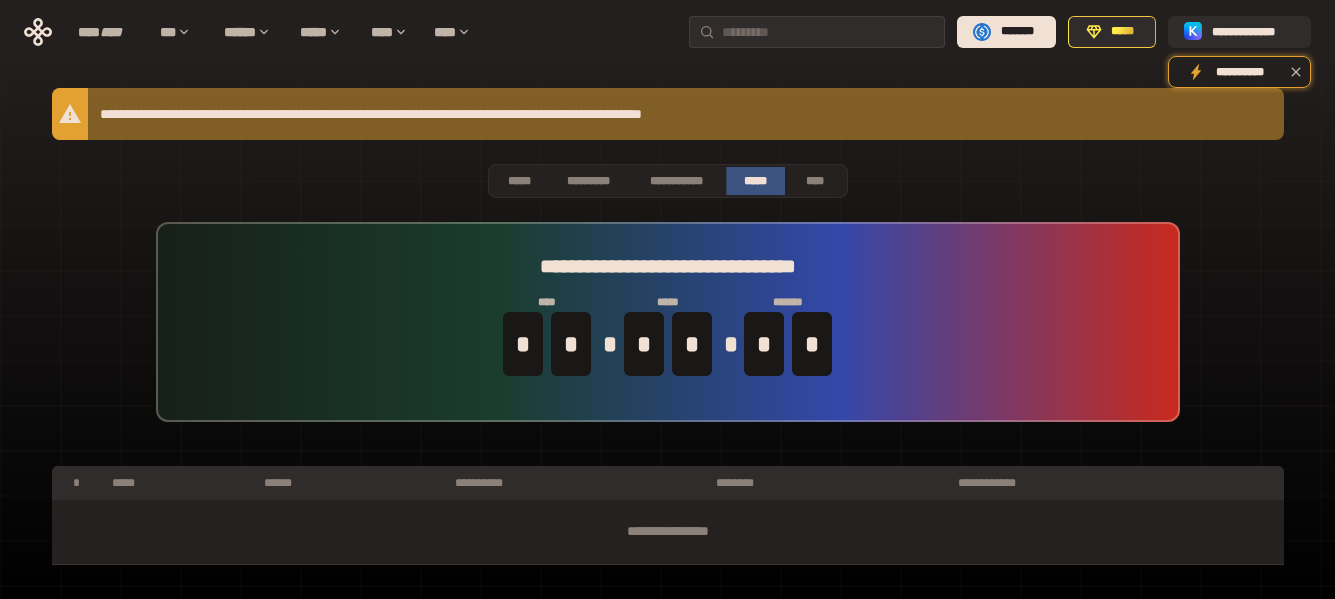 scroll, scrollTop: 58, scrollLeft: 0, axis: vertical 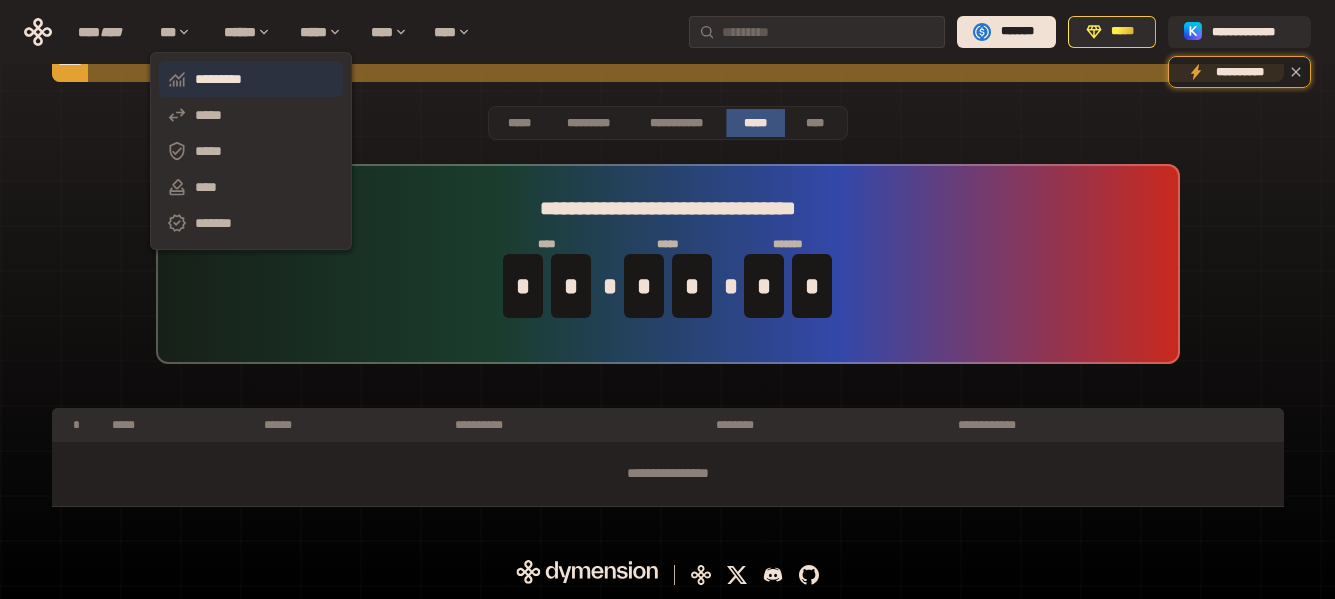 click on "*********" at bounding box center [251, 79] 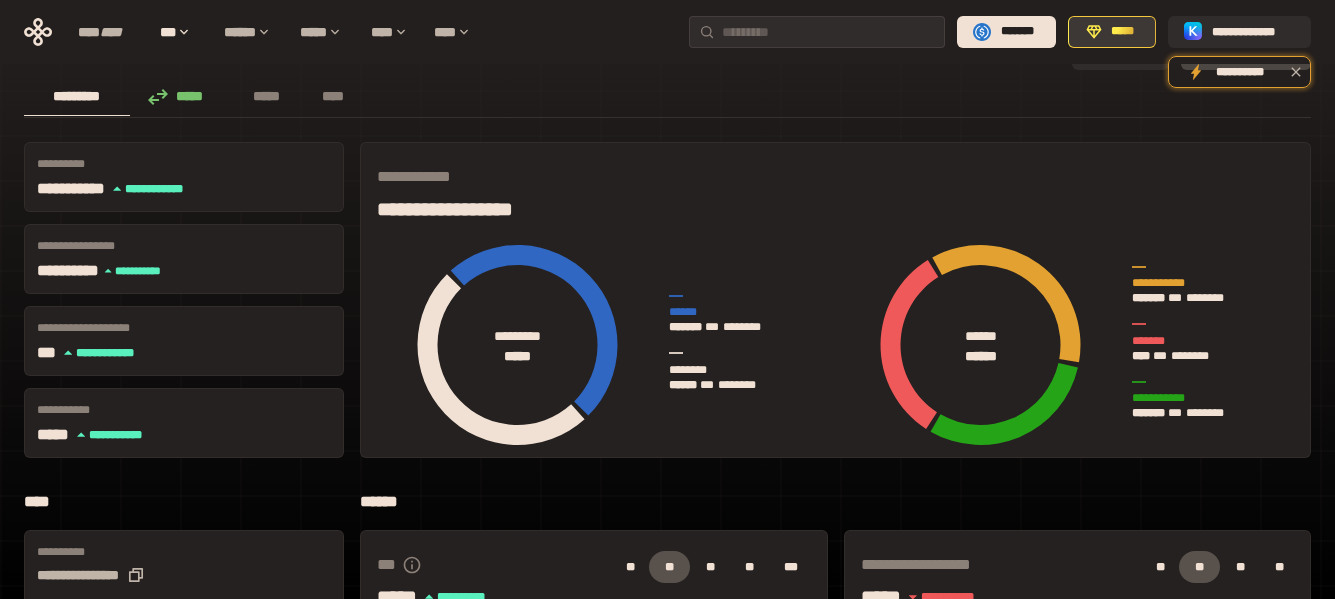 click on "*****" at bounding box center (1112, 32) 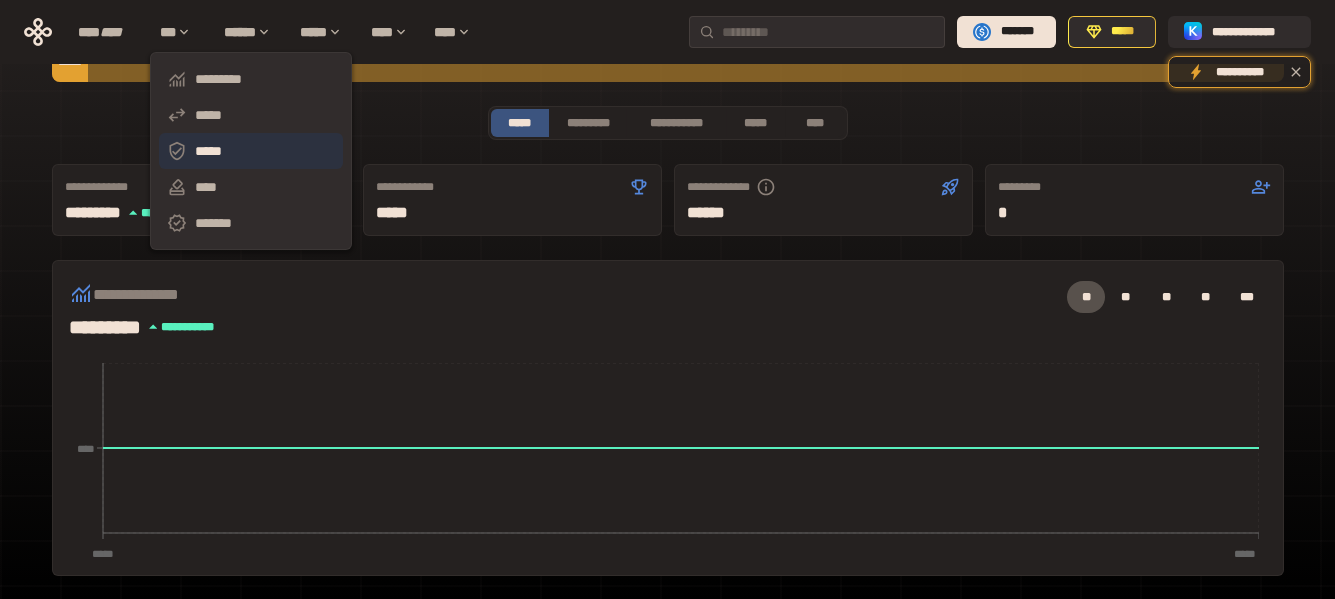 click on "*****" at bounding box center (251, 151) 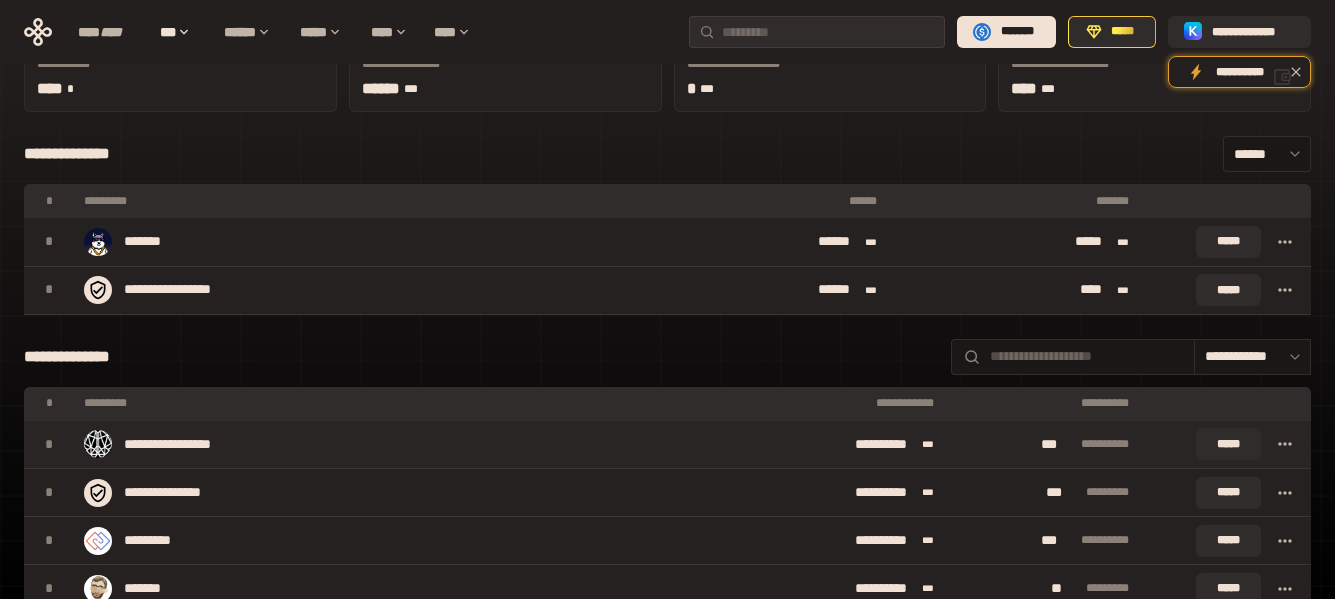 scroll, scrollTop: 0, scrollLeft: 0, axis: both 